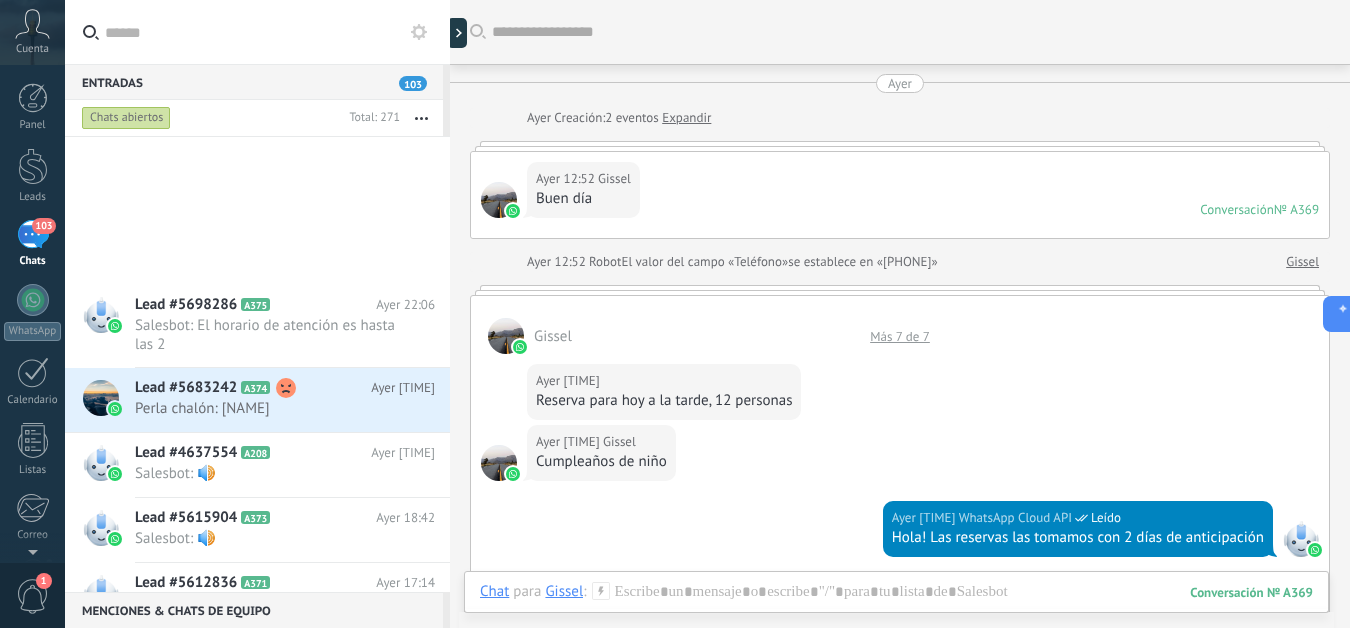 scroll, scrollTop: 0, scrollLeft: 0, axis: both 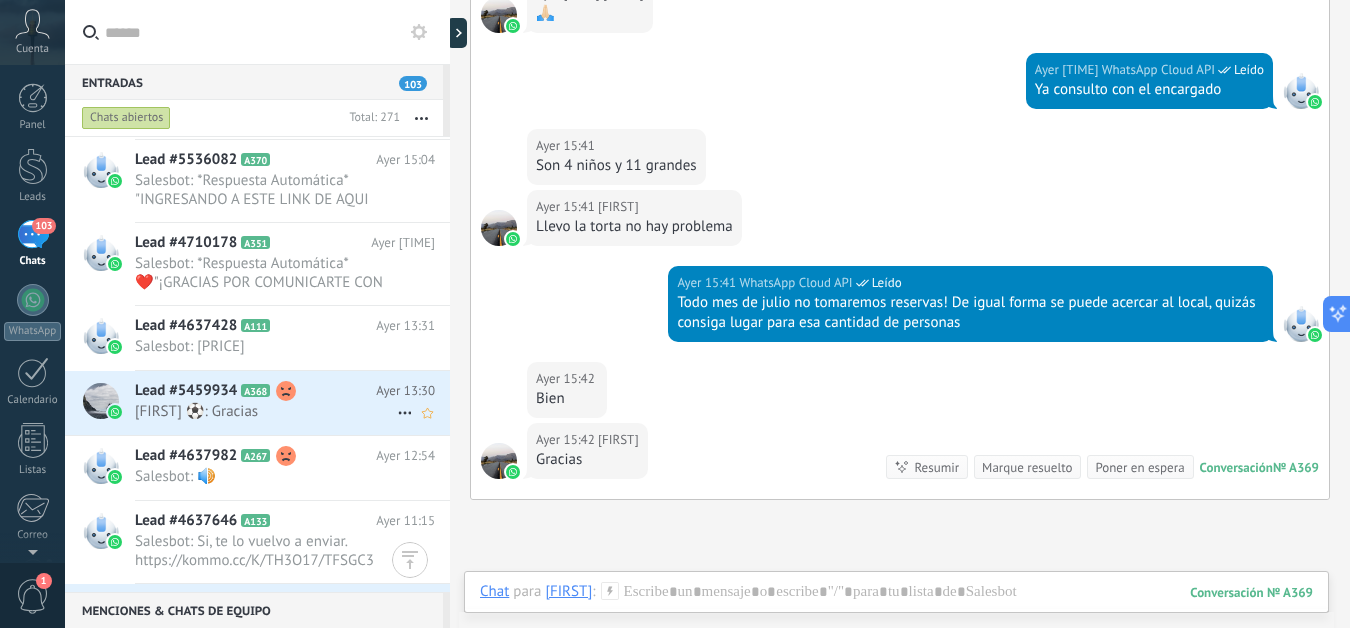 click on "[FIRST] ⚽: Gracias" at bounding box center (266, 411) 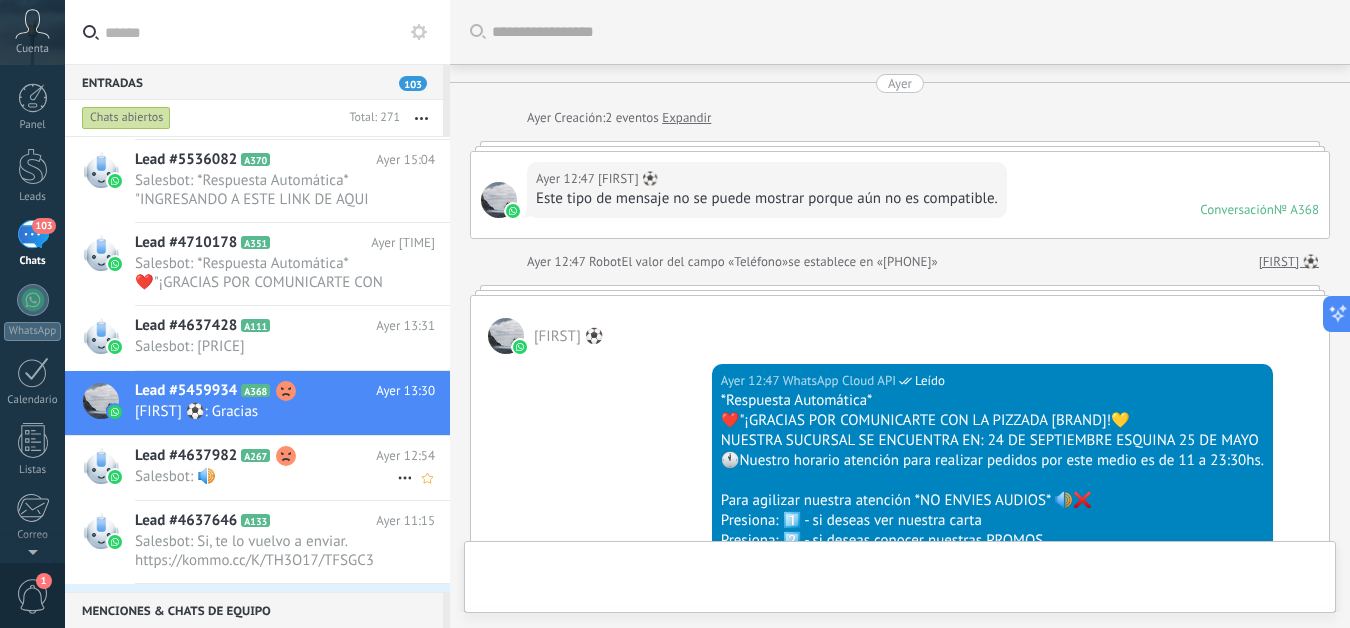 scroll, scrollTop: 1276, scrollLeft: 0, axis: vertical 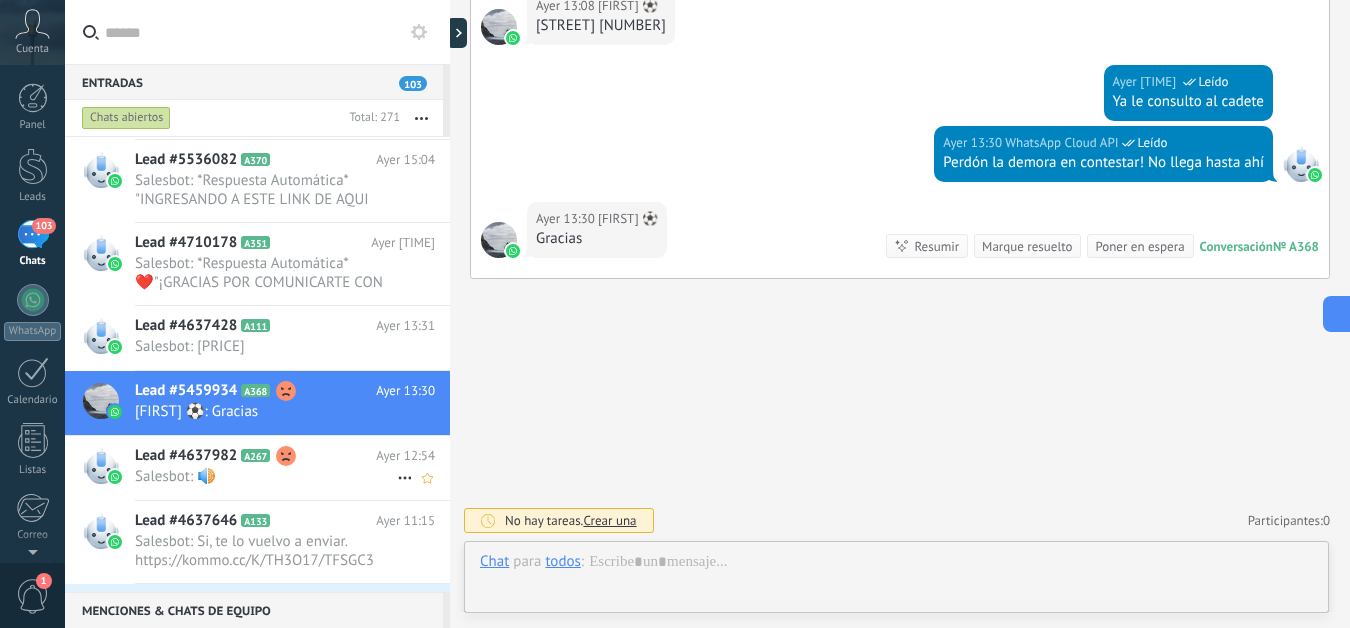click on "Lead #4637982
A267" at bounding box center [255, 456] 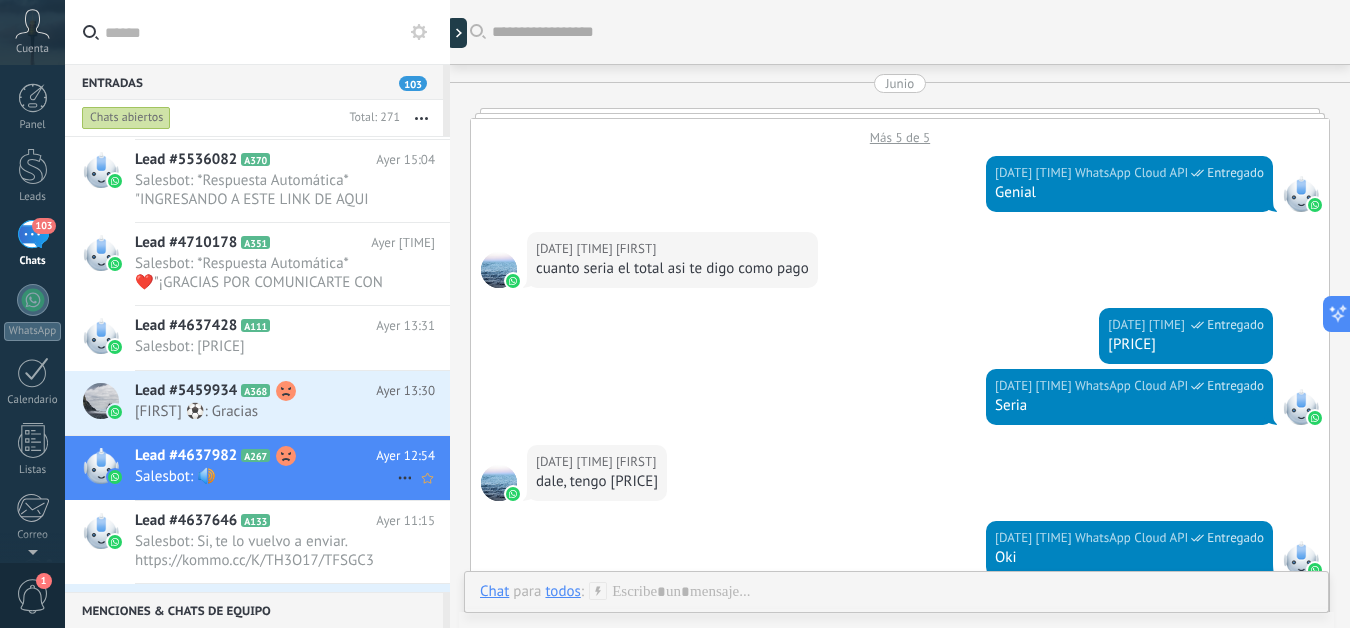 scroll, scrollTop: 1458, scrollLeft: 0, axis: vertical 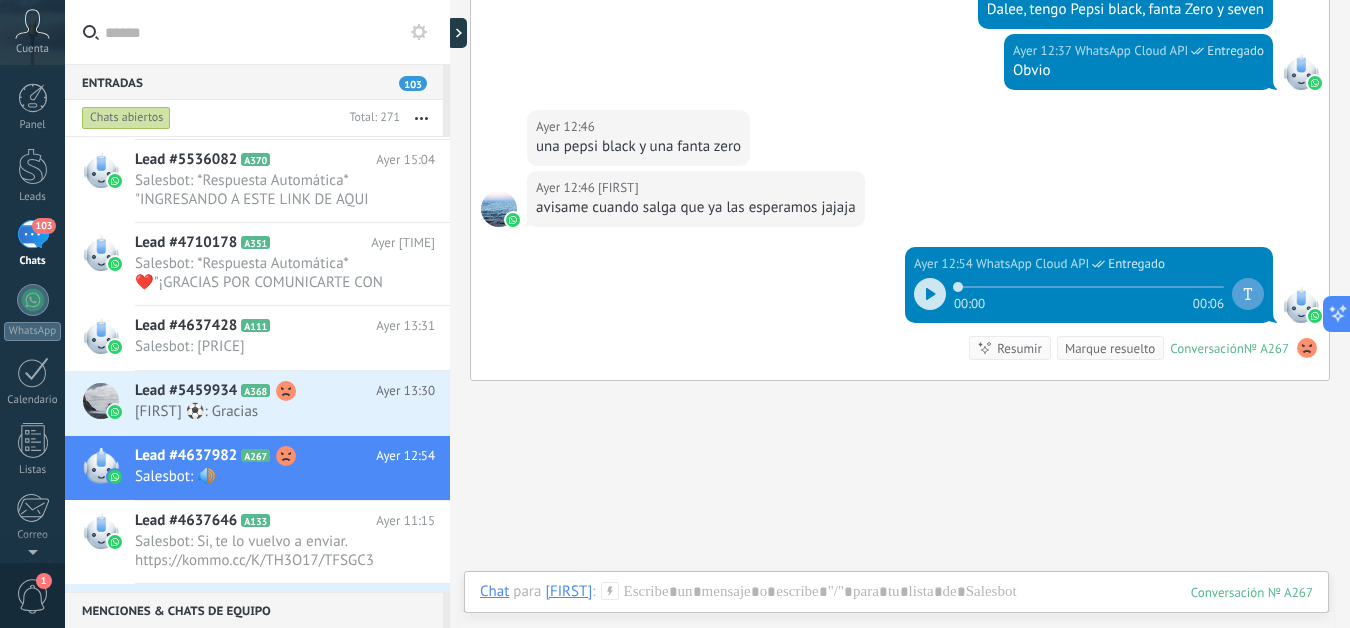 click 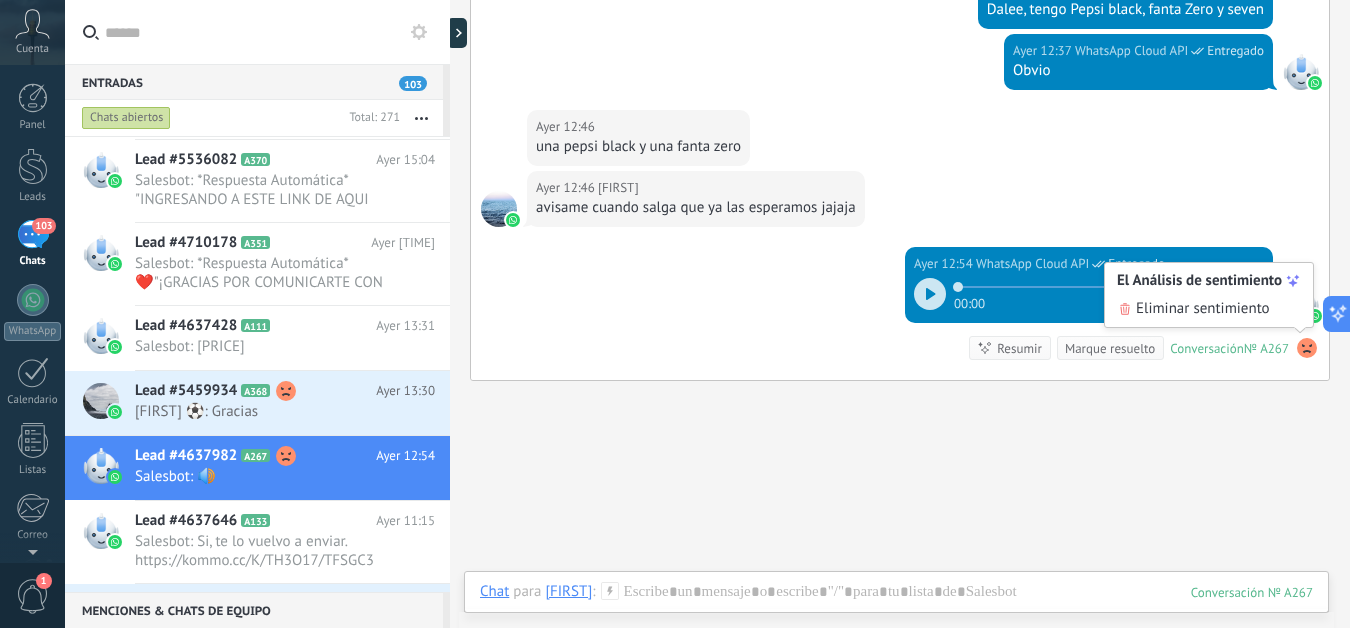 click on "Ayer 12:54 WhatsApp Cloud API  Entregado 00:00 00:06 Conversación  № A267 Conversación № A267 El Análisis de sentimiento Eliminar sentimiento Resumir Resumir Marque resuelto" at bounding box center (900, 313) 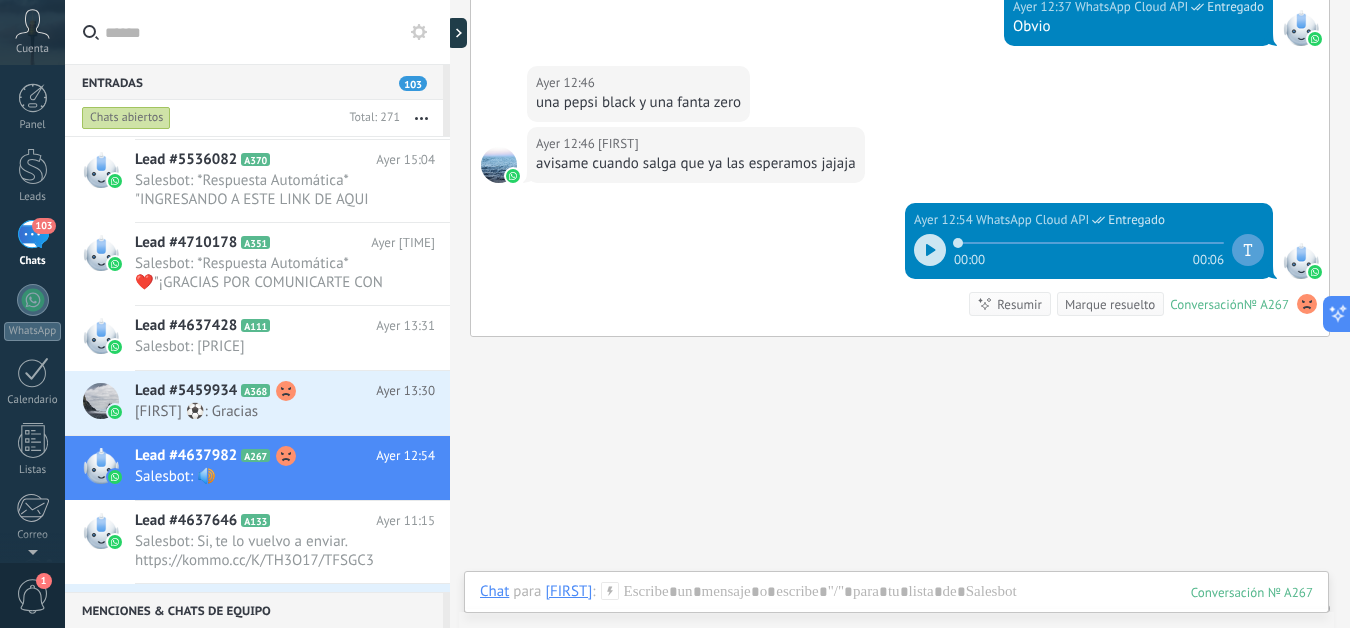 scroll, scrollTop: 1560, scrollLeft: 0, axis: vertical 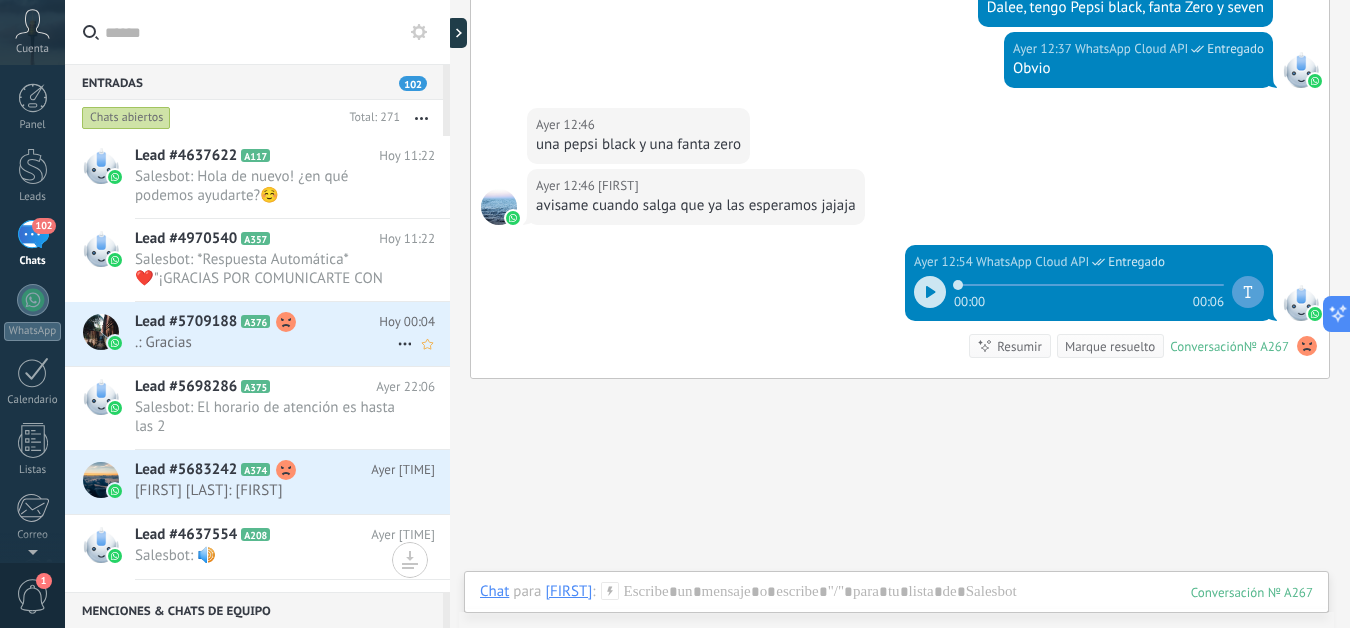 click on ".: Gracias" at bounding box center [266, 342] 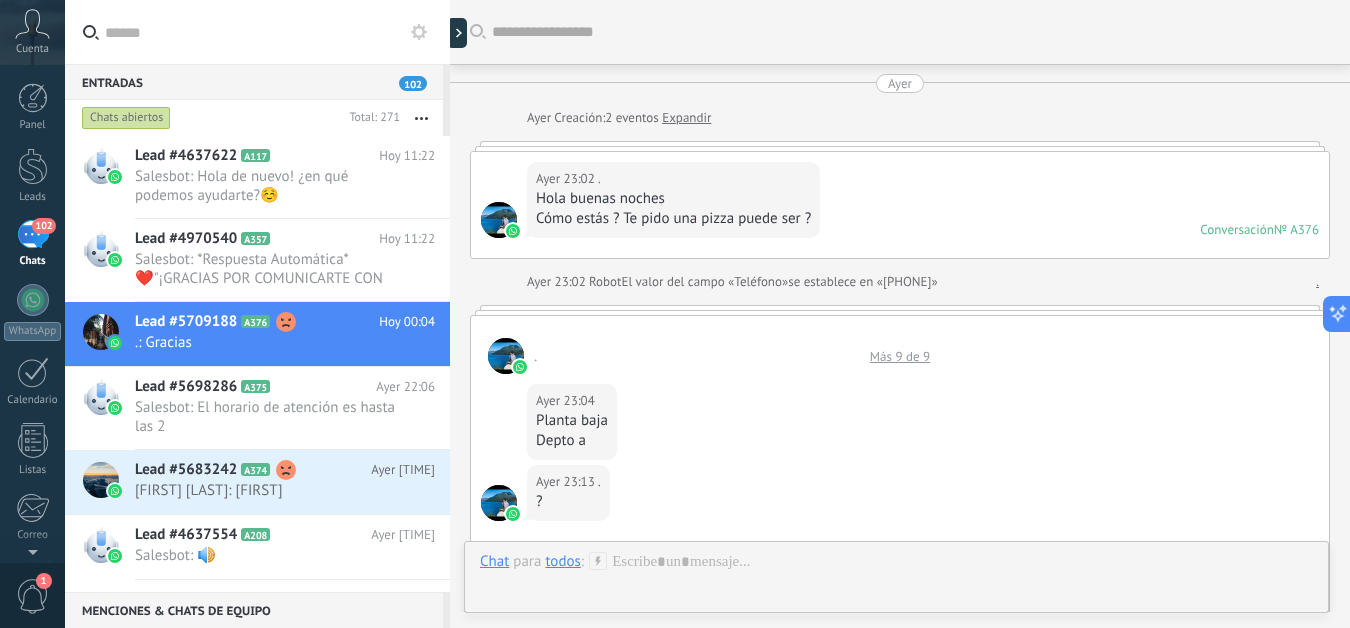 scroll, scrollTop: 996, scrollLeft: 0, axis: vertical 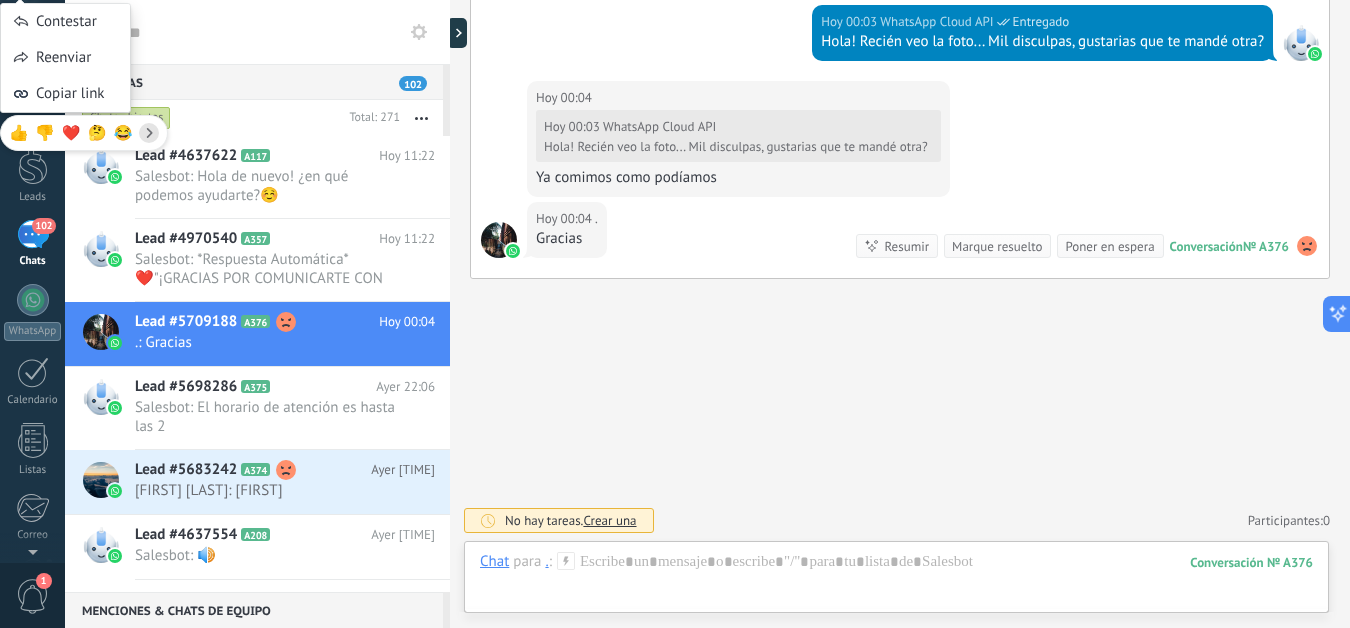 click 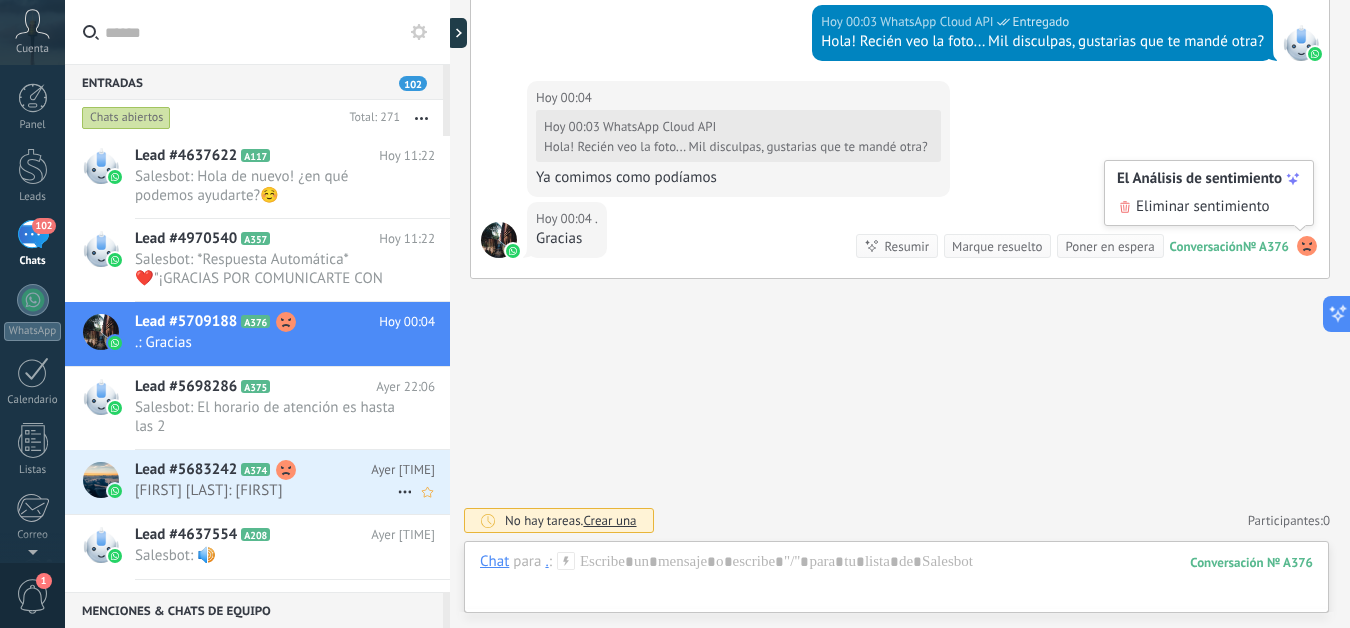 click 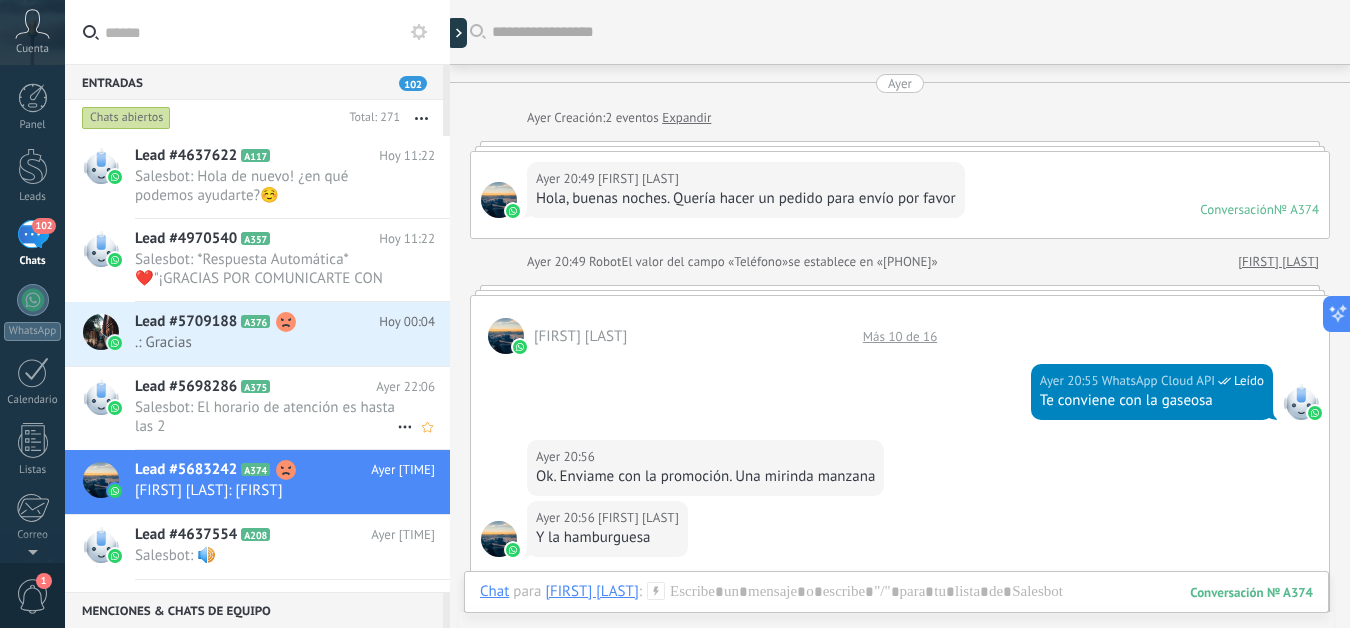 scroll, scrollTop: 977, scrollLeft: 0, axis: vertical 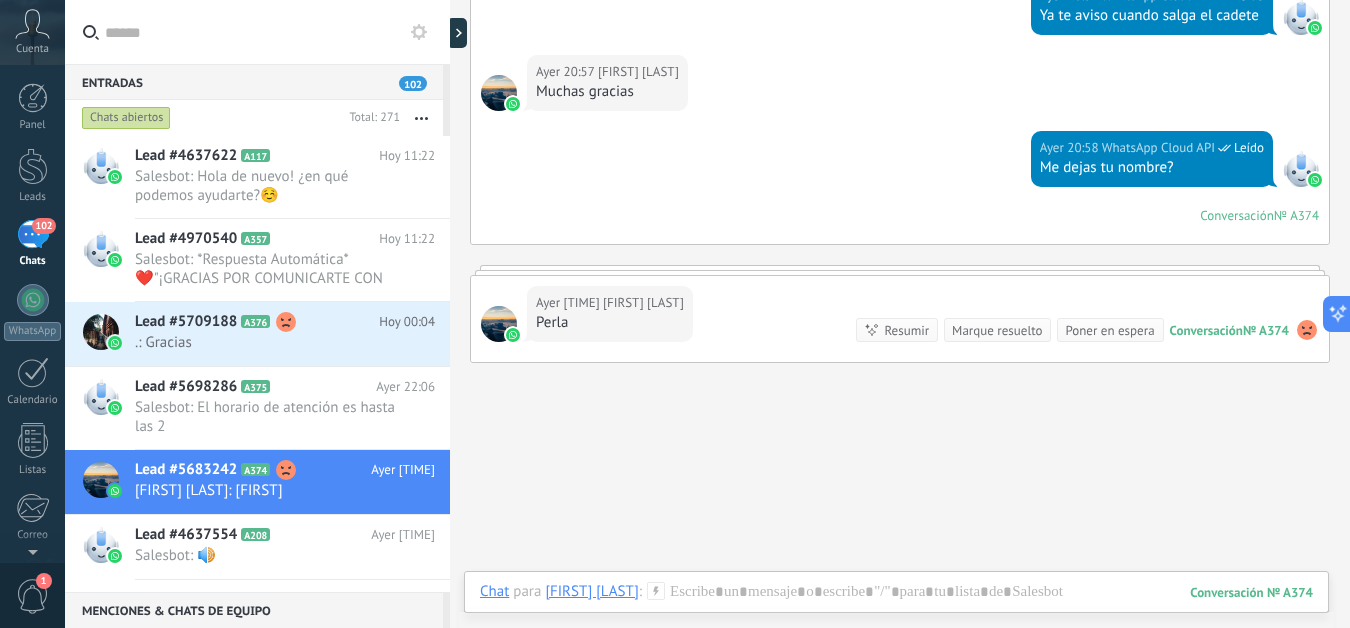 click 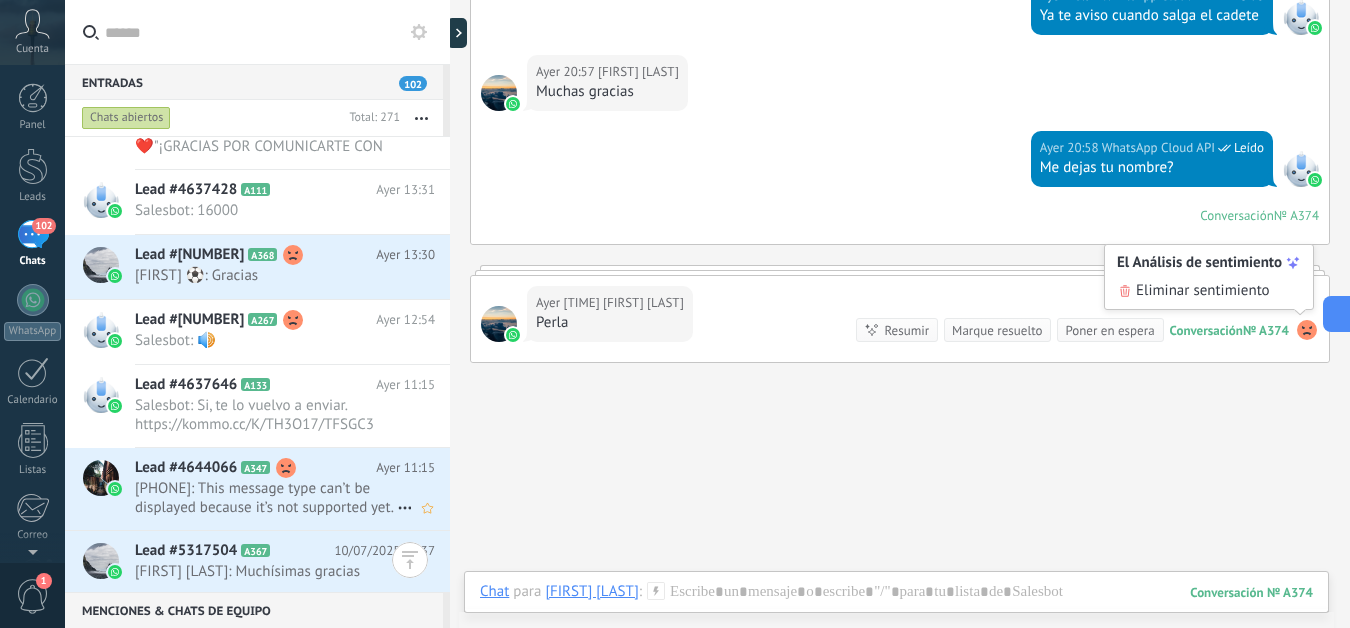 scroll, scrollTop: 901, scrollLeft: 0, axis: vertical 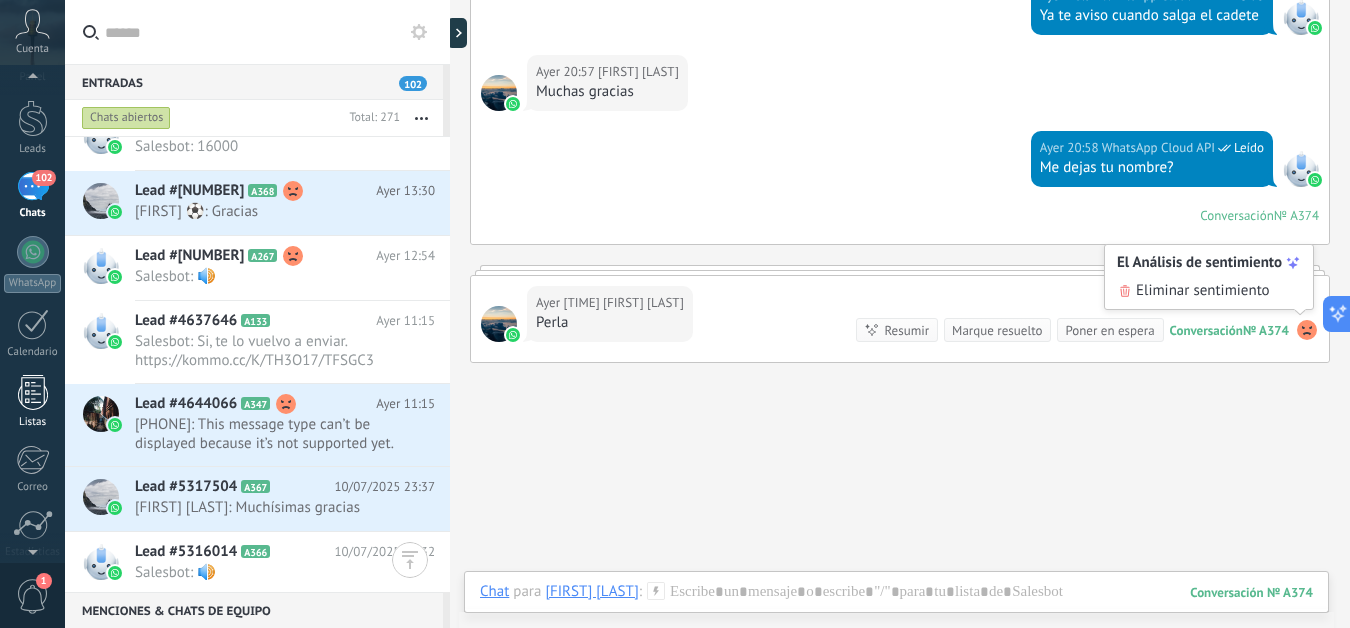 click at bounding box center (33, 392) 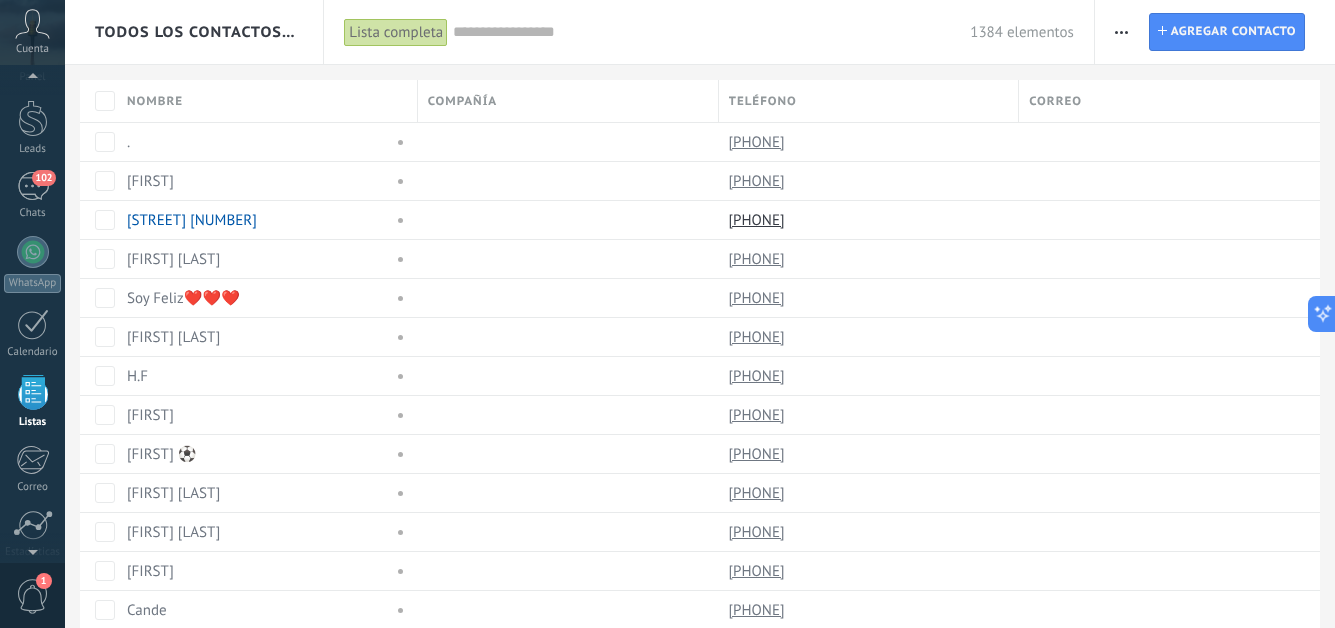scroll, scrollTop: 124, scrollLeft: 0, axis: vertical 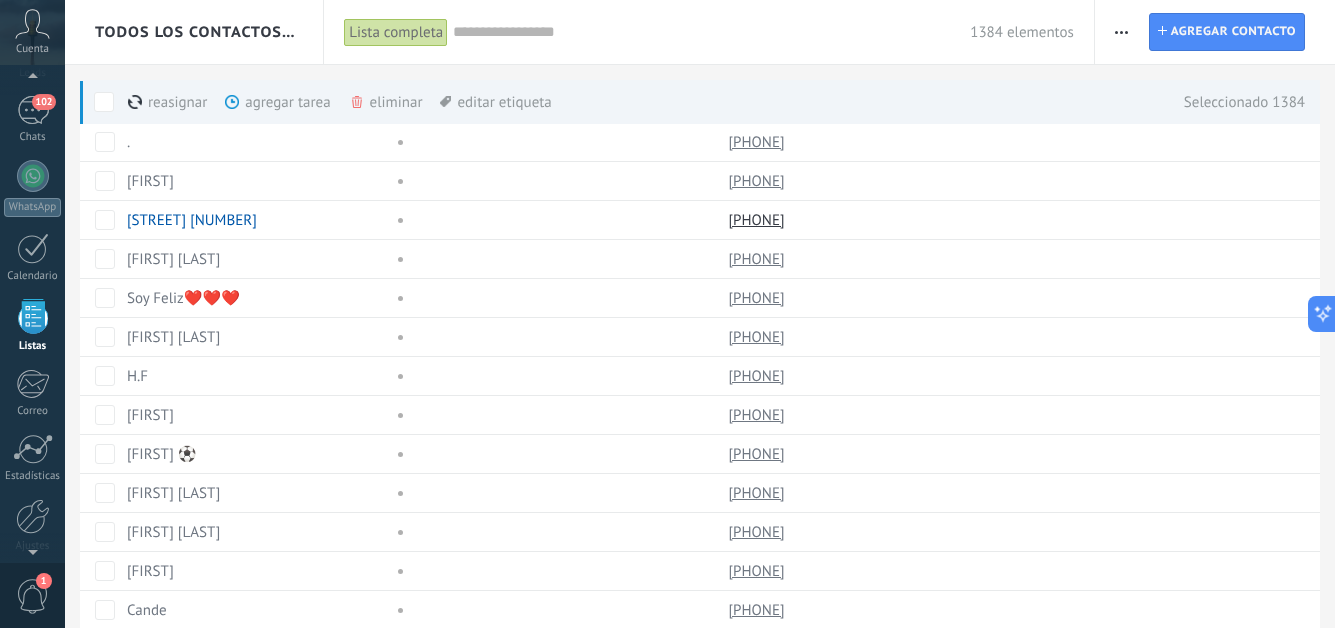 click on "Lista completa" at bounding box center (396, 32) 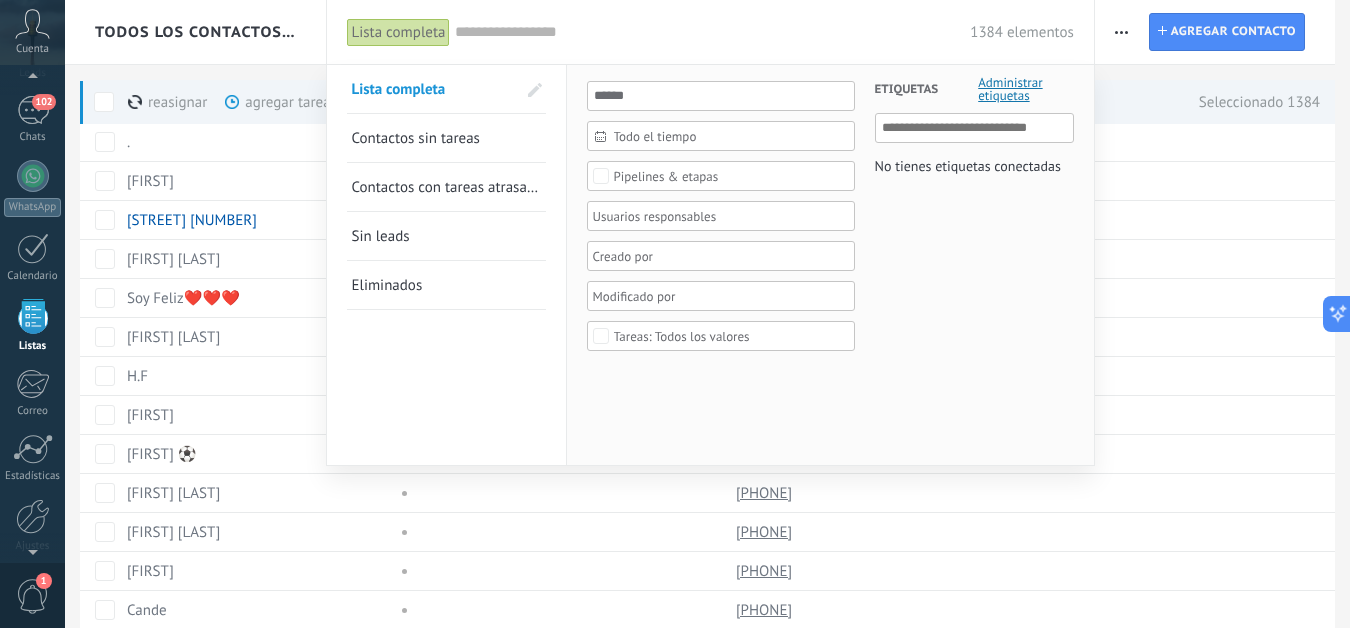 click at bounding box center (675, 314) 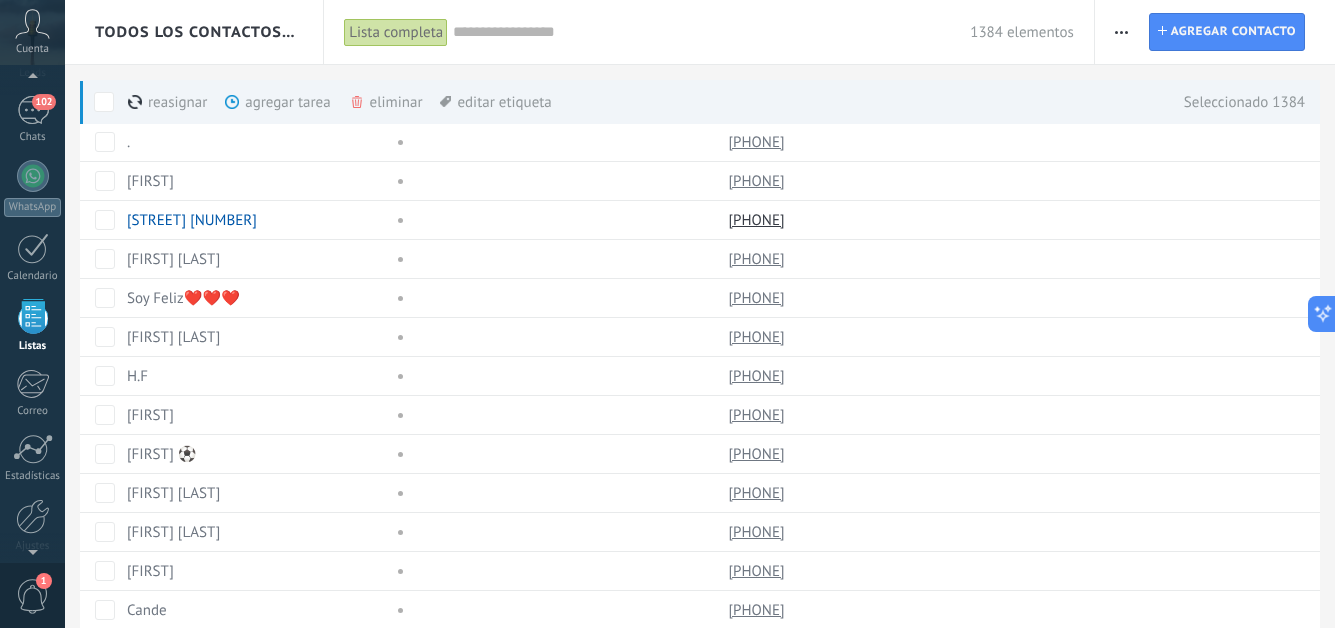 click at bounding box center (1121, 32) 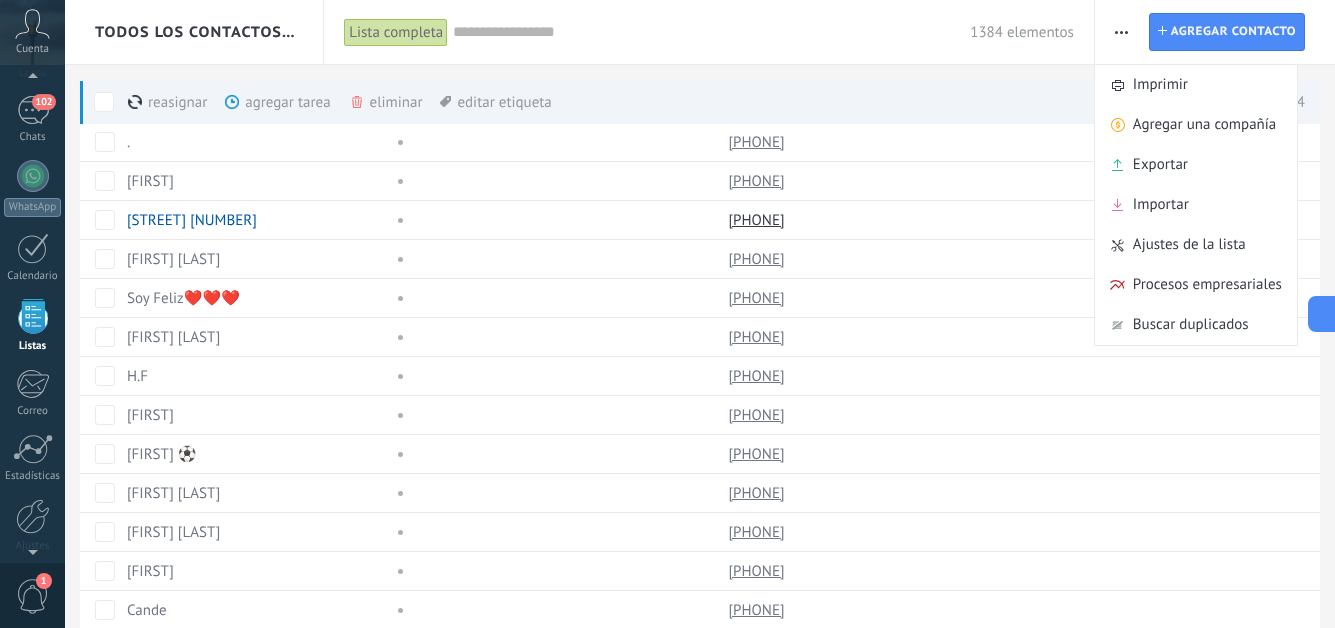 click on "1384 elementos" at bounding box center [763, 32] 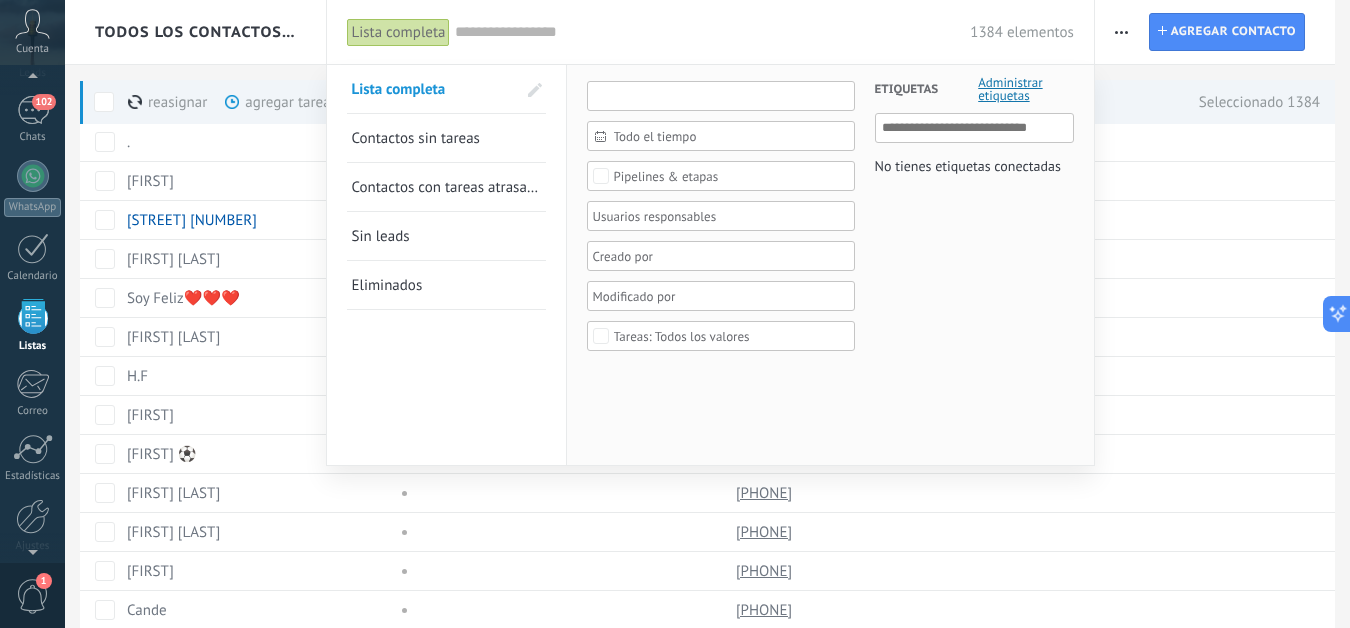 click at bounding box center [721, 96] 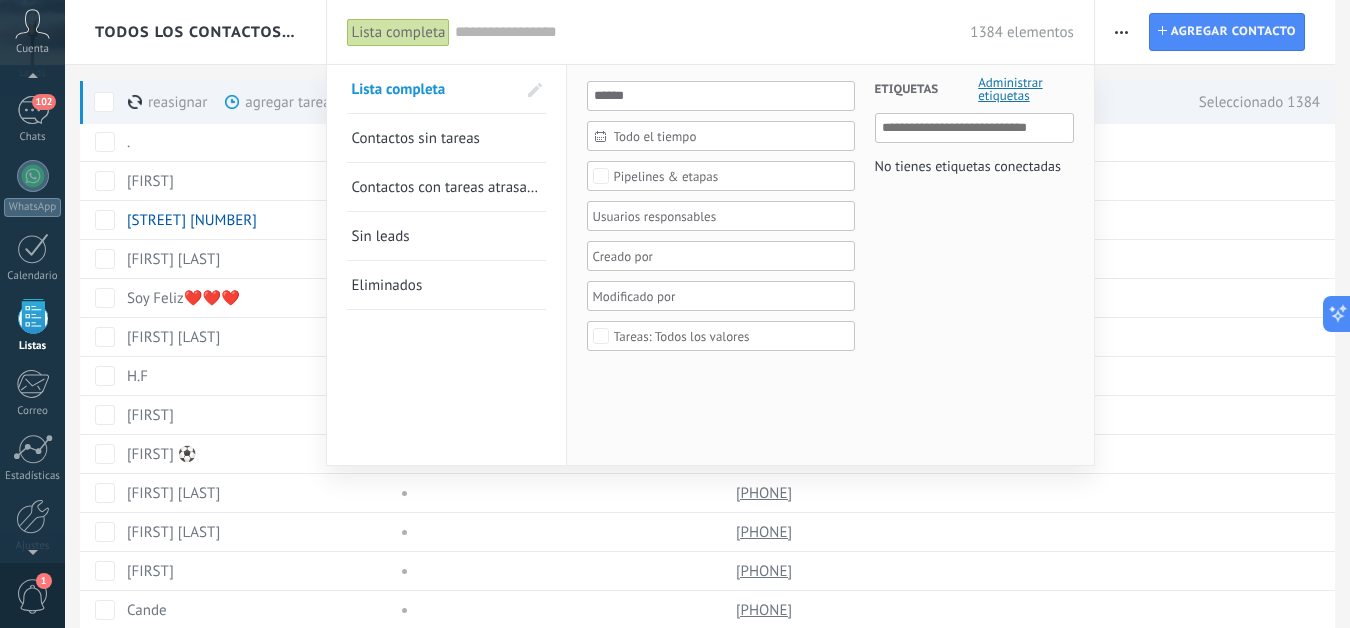 click on "Todo el tiempo" at bounding box center (721, 136) 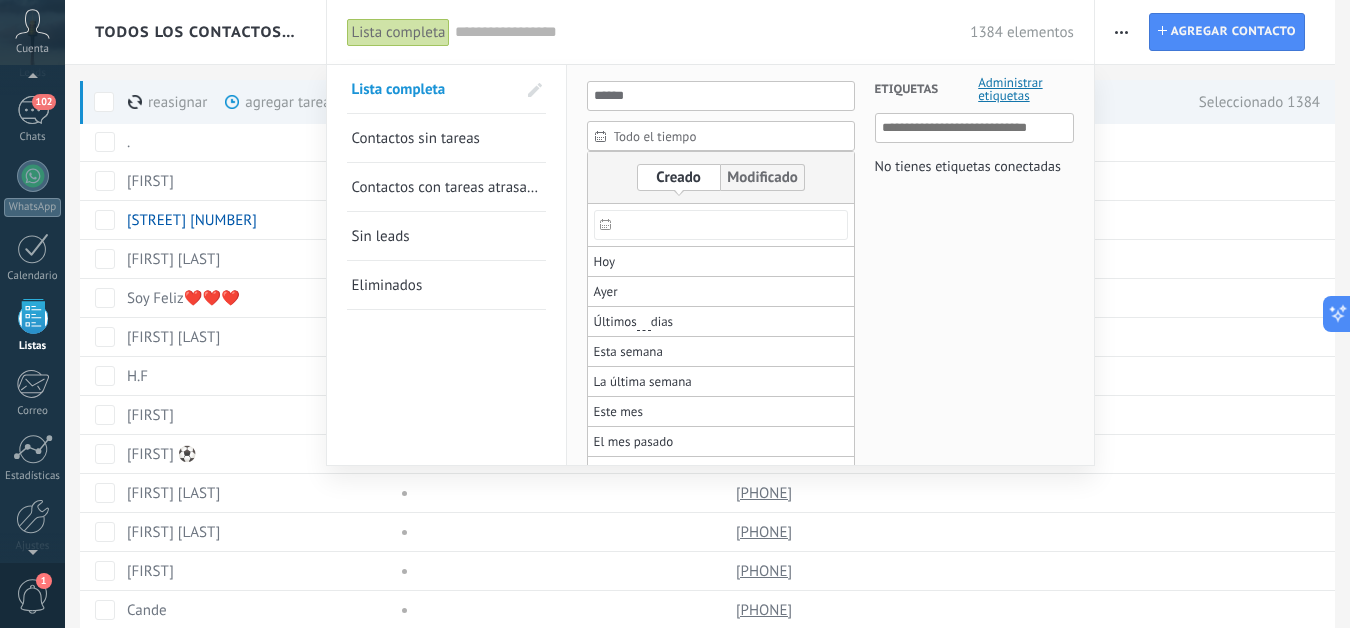 click on "Todo el tiempo" at bounding box center (729, 136) 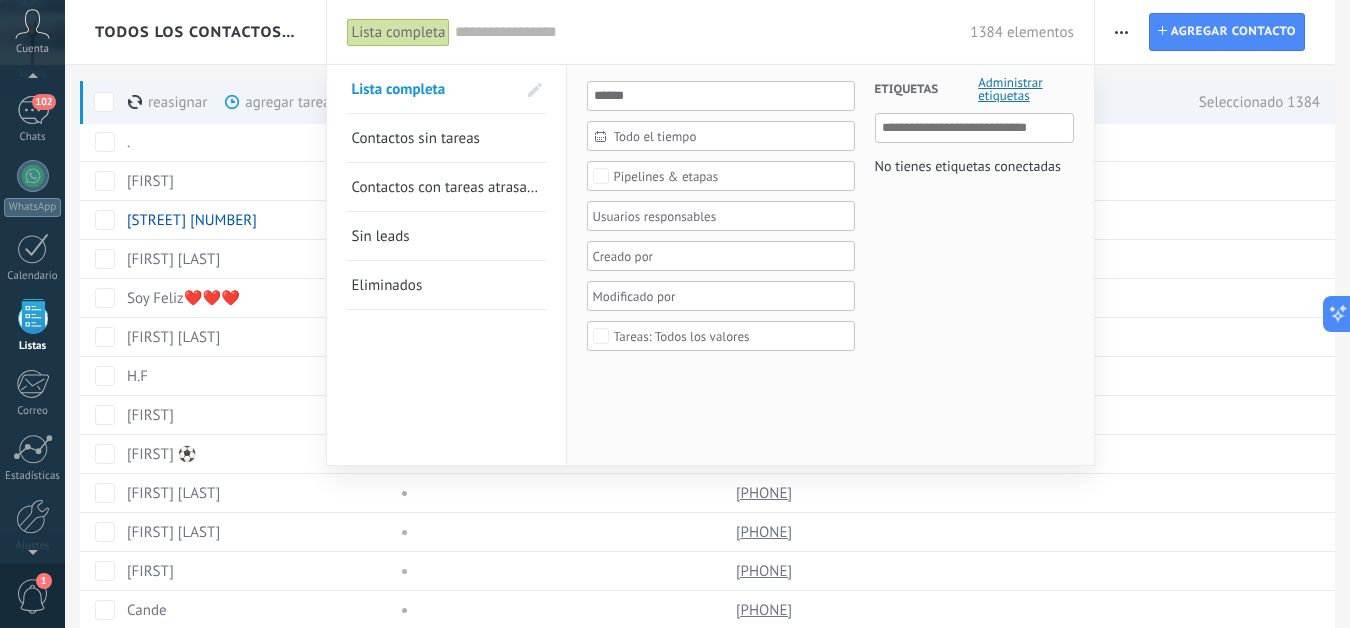 click at bounding box center [675, 314] 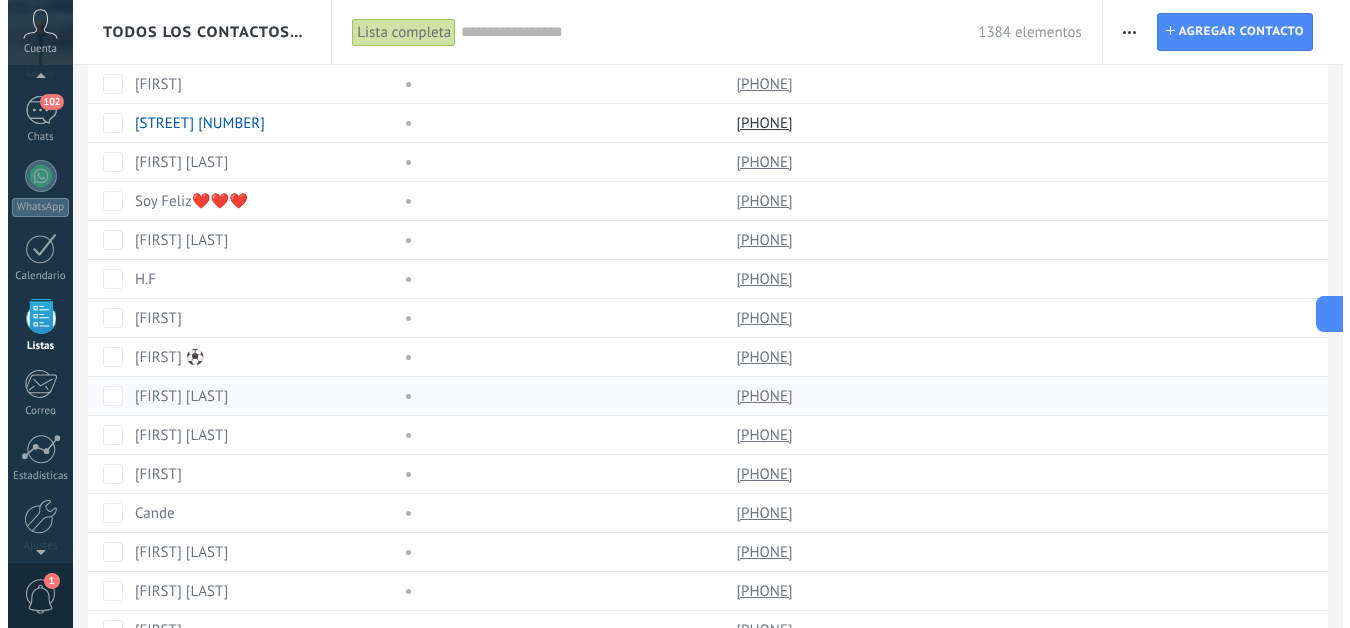 scroll, scrollTop: 0, scrollLeft: 0, axis: both 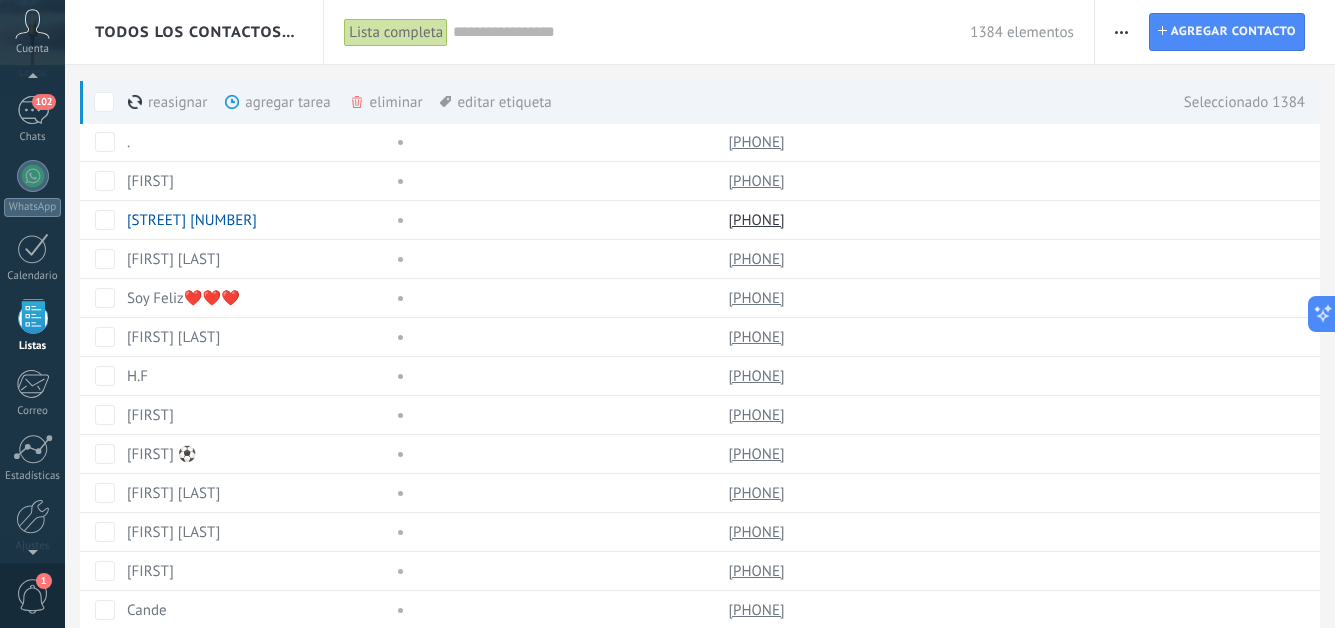 click on "Panel
Leads
102
Chats
WhatsApp
Clientes" at bounding box center (32, 301) 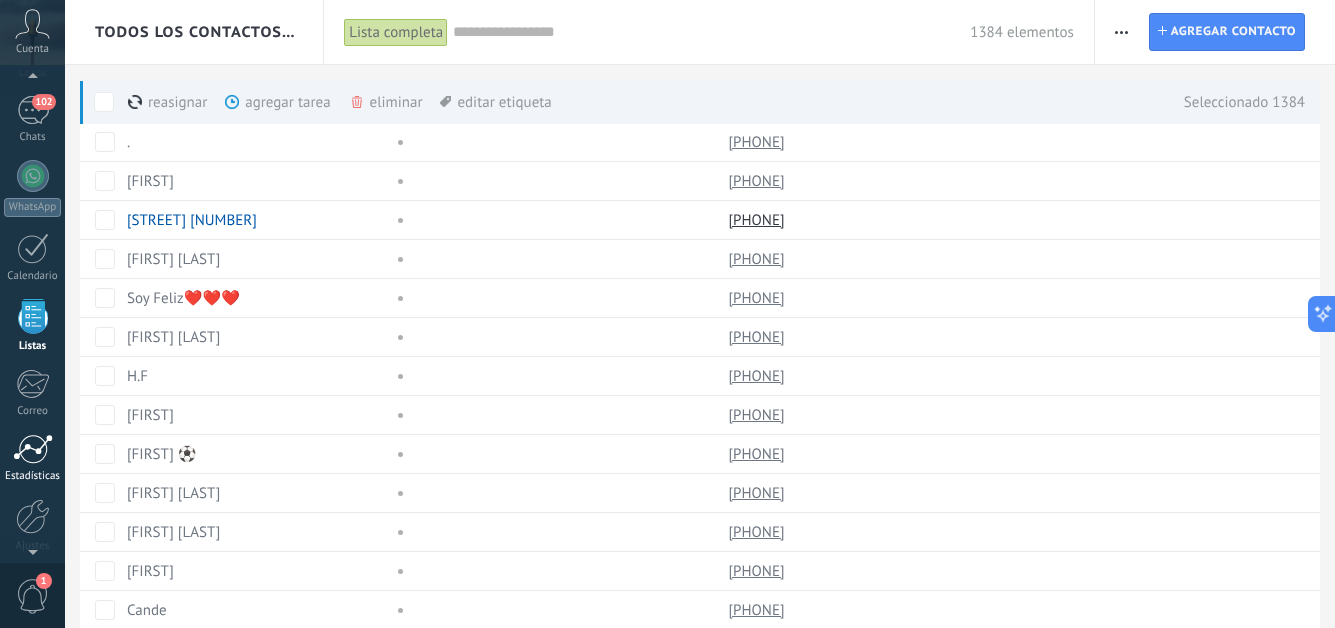 click at bounding box center [33, 449] 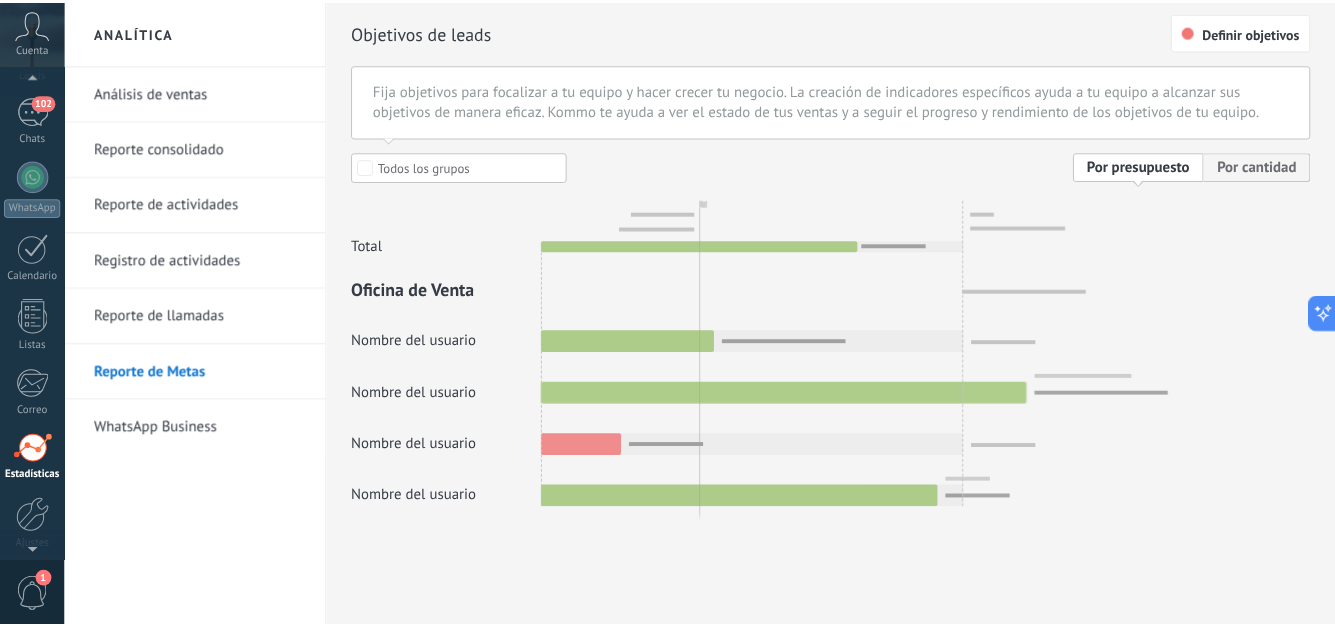 scroll, scrollTop: 204, scrollLeft: 0, axis: vertical 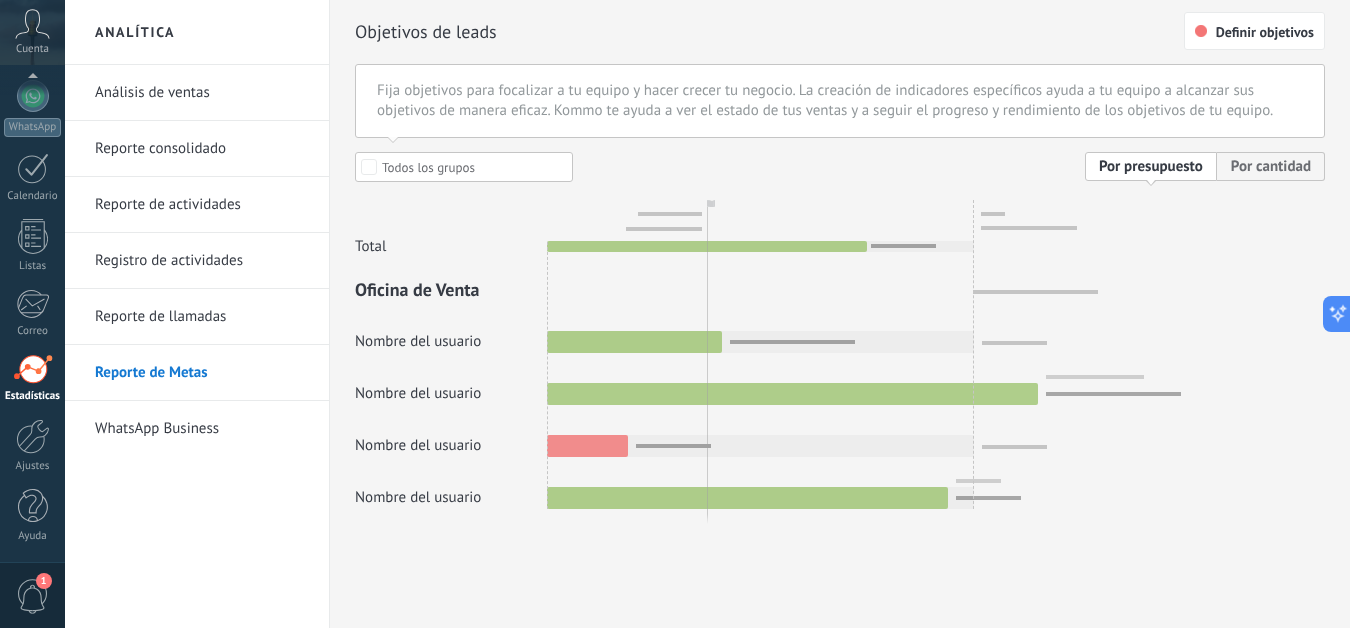 click on "Reporte de llamadas" at bounding box center (202, 317) 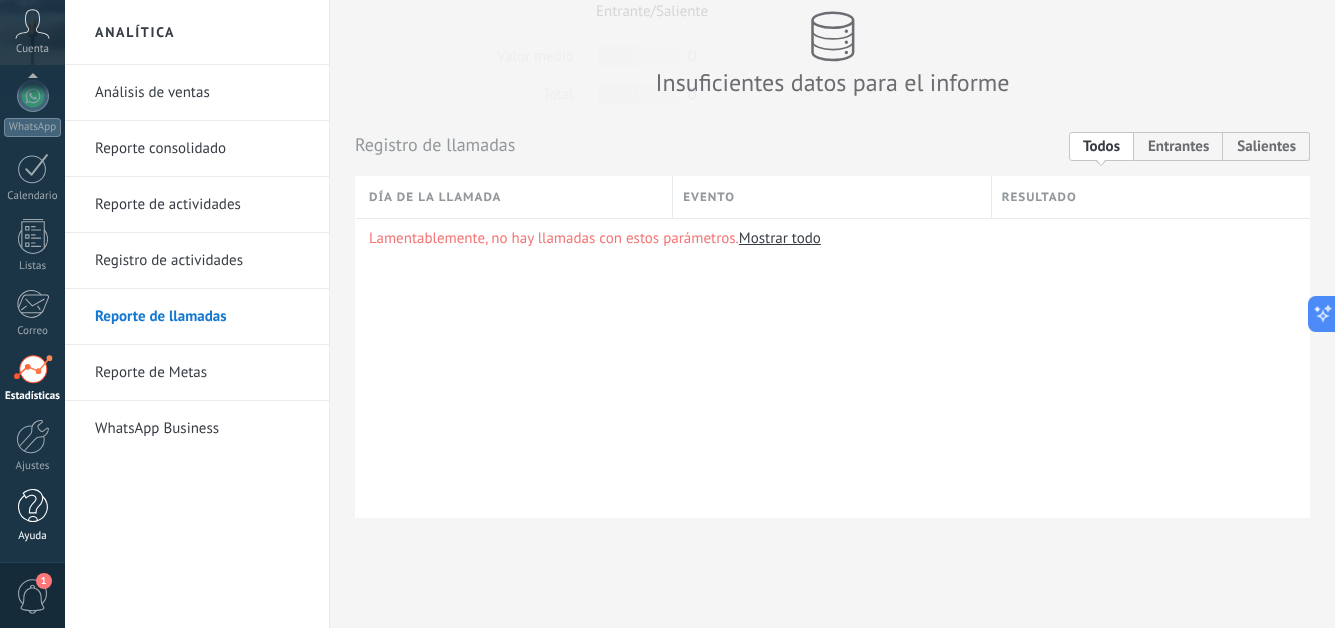 scroll, scrollTop: 200, scrollLeft: 0, axis: vertical 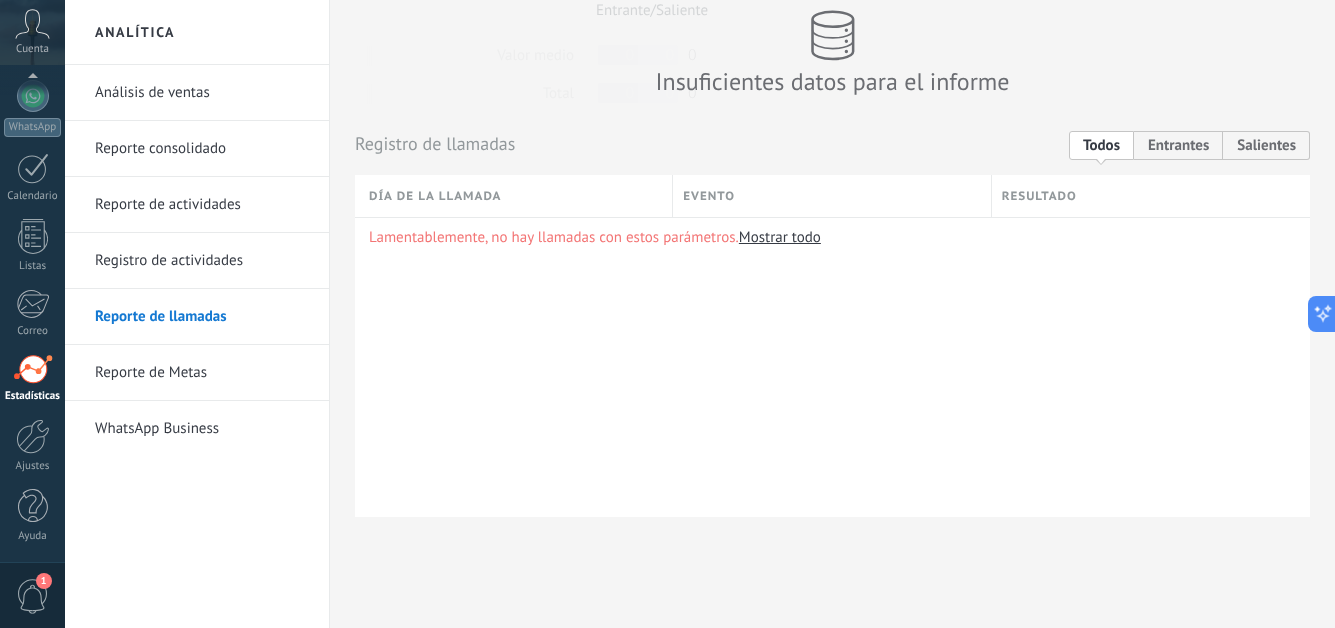 click on "Reporte de Metas" at bounding box center (202, 373) 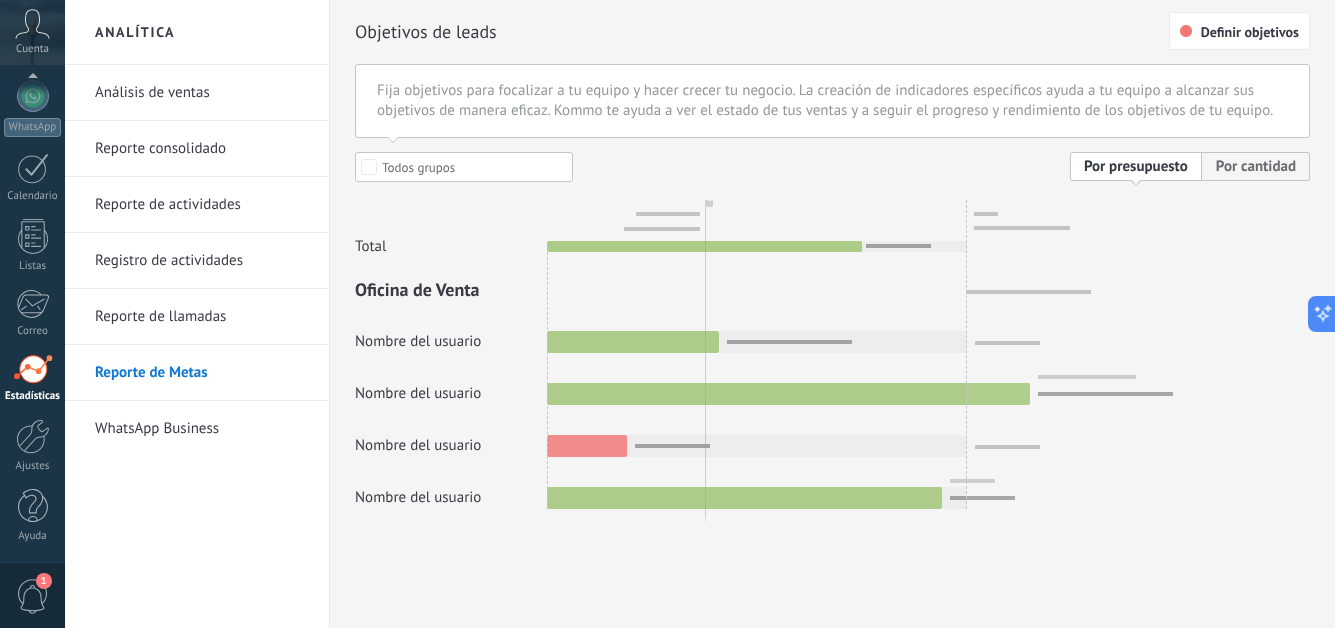 scroll, scrollTop: 0, scrollLeft: 0, axis: both 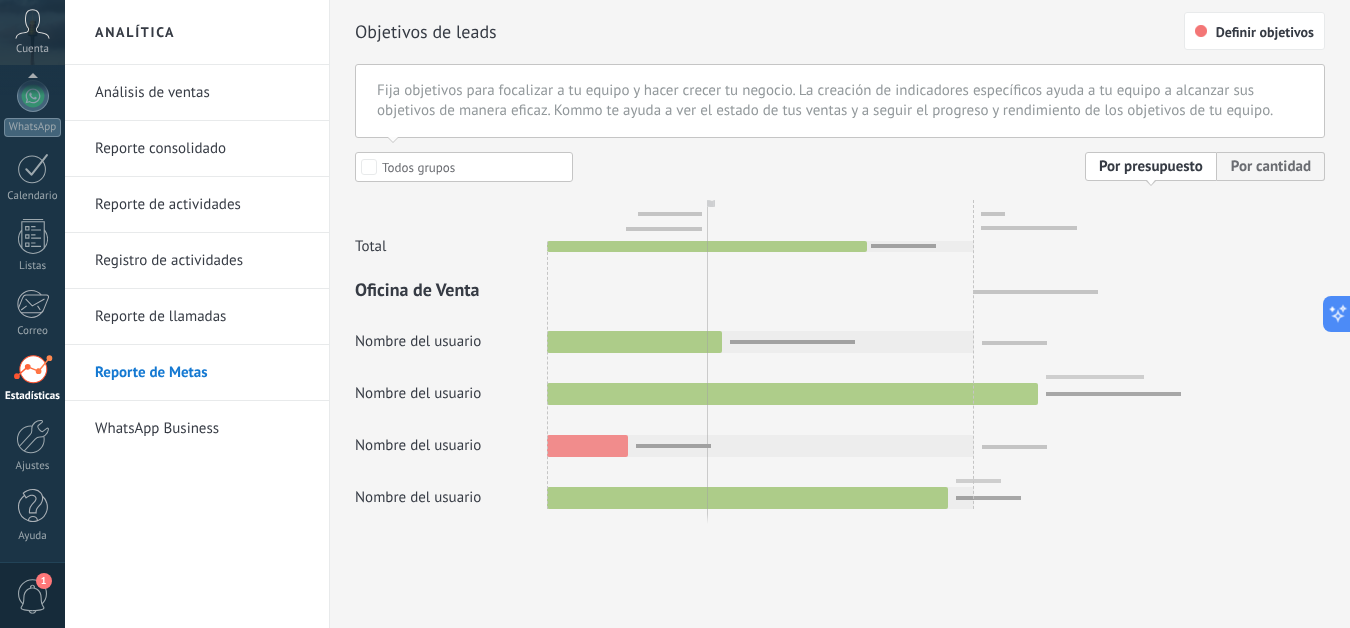 click on "Análisis de ventas" at bounding box center [202, 93] 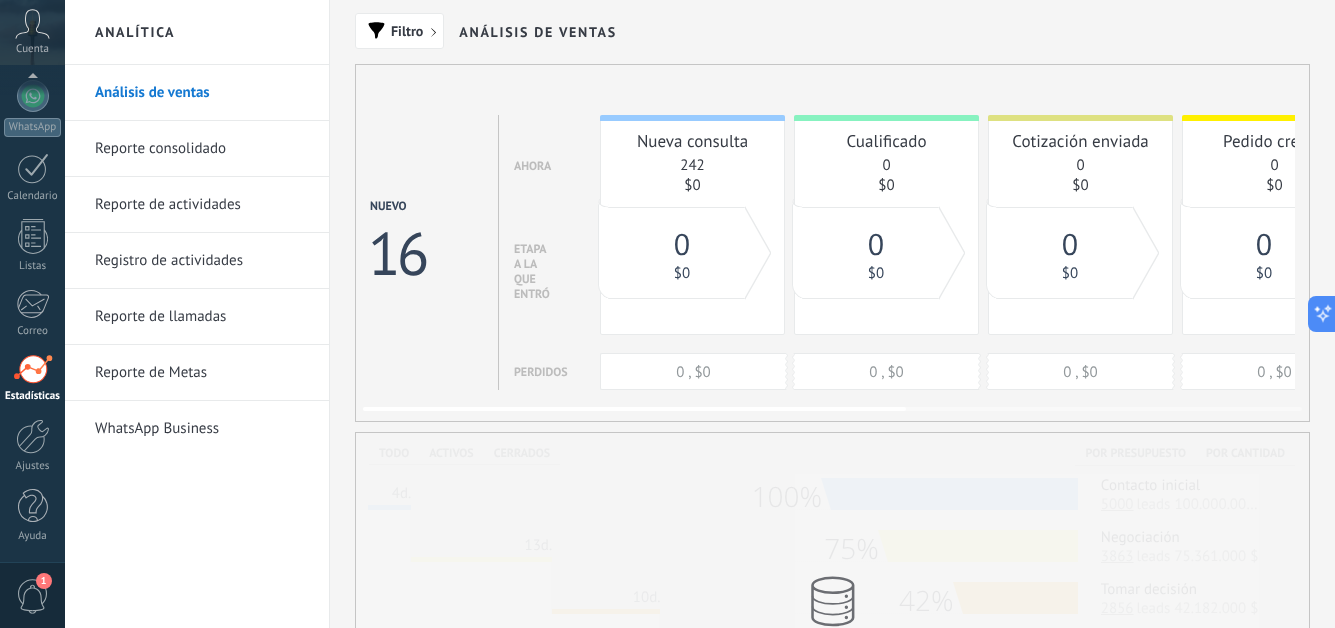 click on "242" at bounding box center (692, 165) 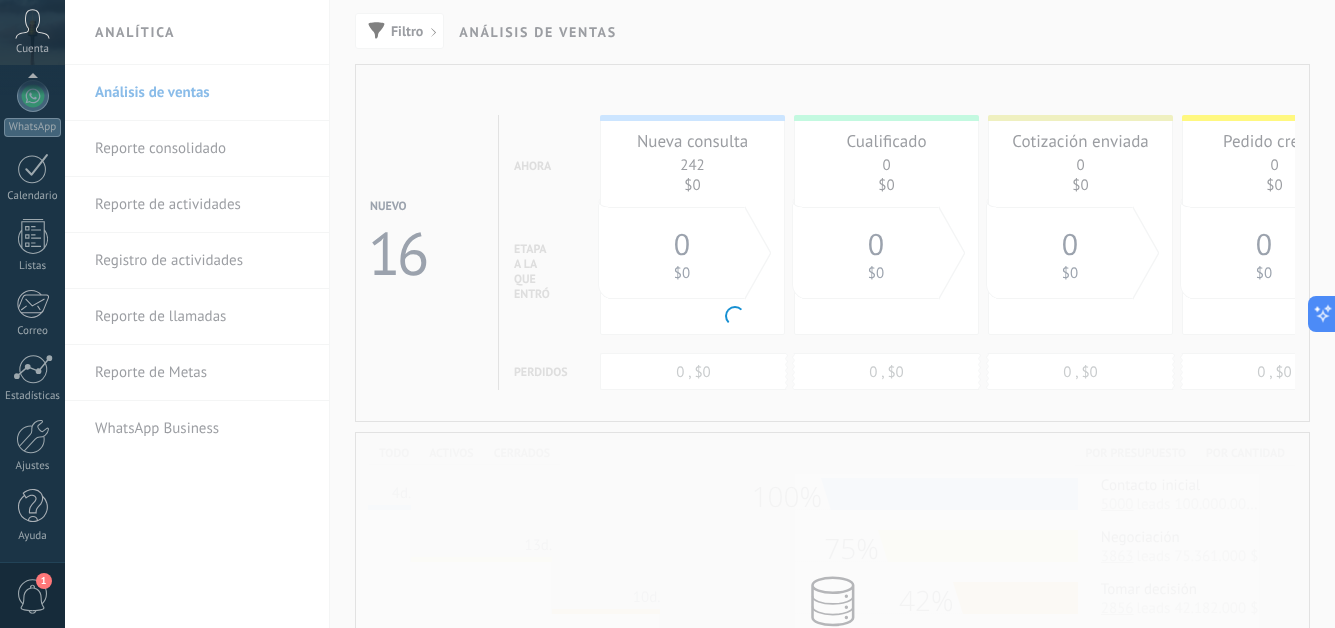 scroll, scrollTop: 0, scrollLeft: 0, axis: both 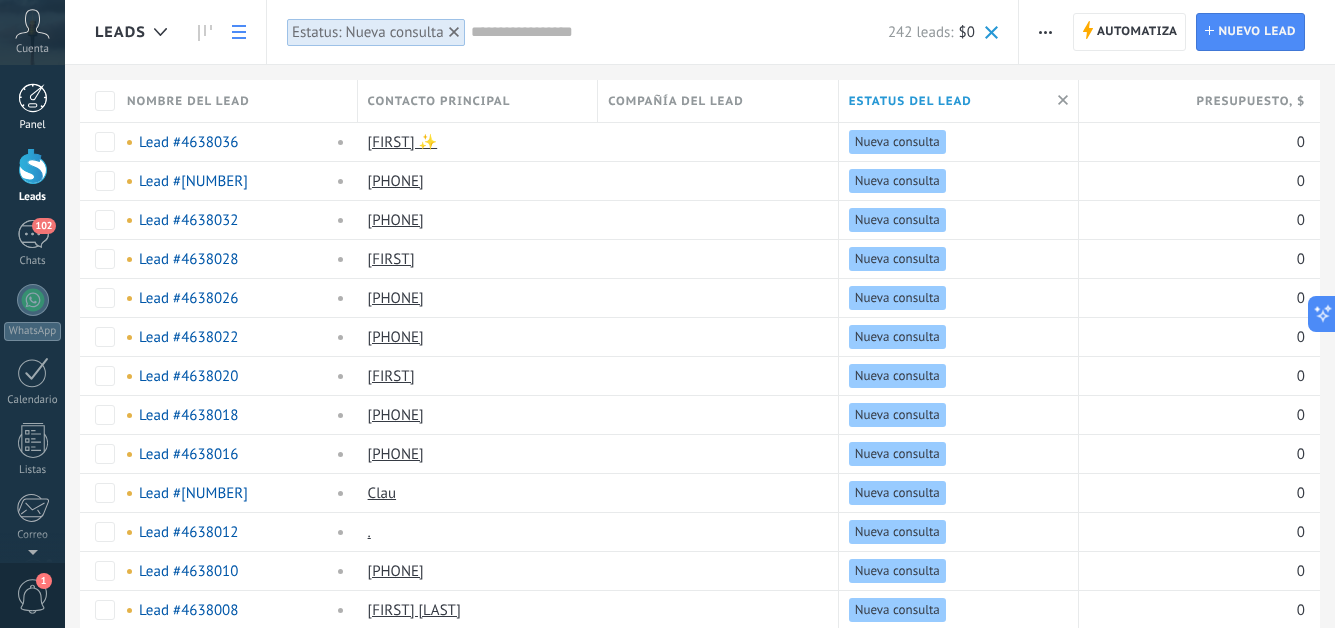 click at bounding box center [33, 98] 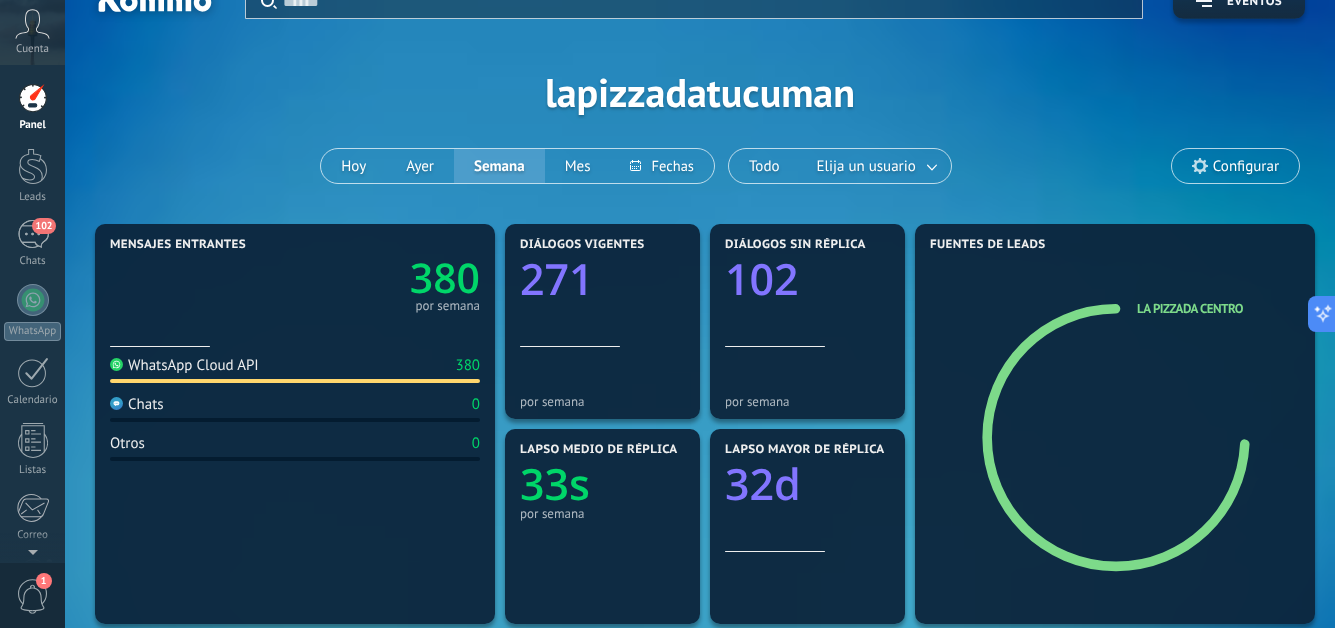 scroll, scrollTop: 0, scrollLeft: 0, axis: both 